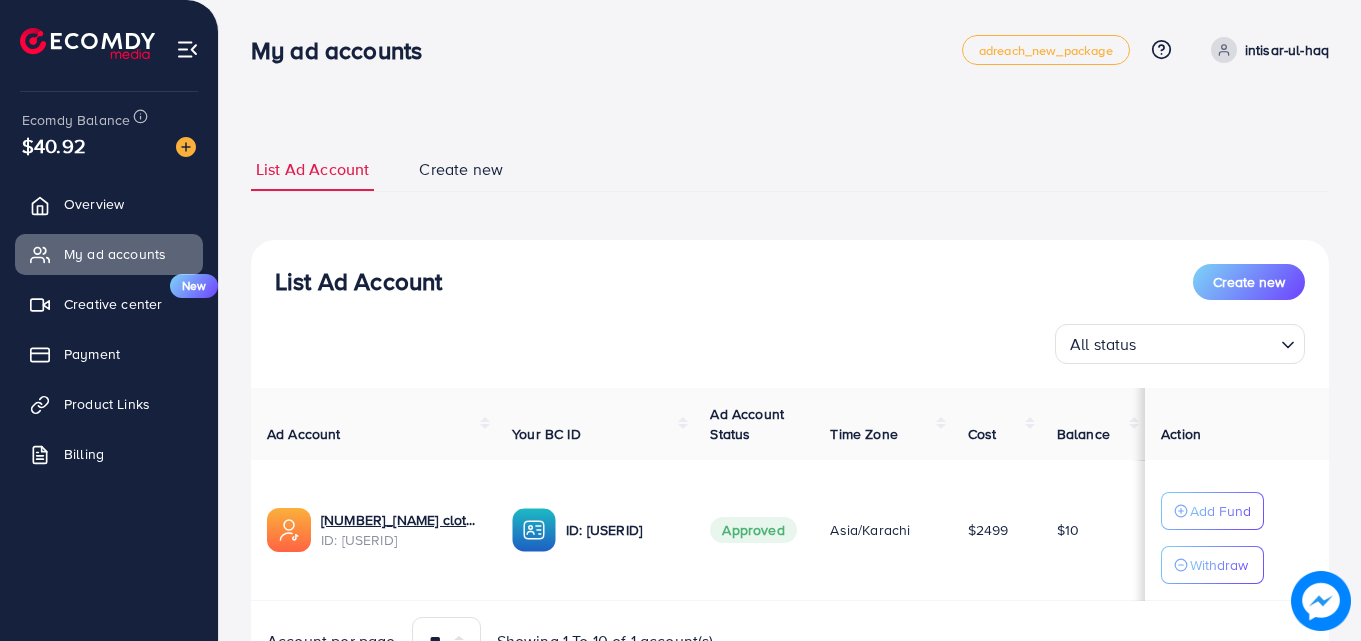 scroll, scrollTop: 0, scrollLeft: 0, axis: both 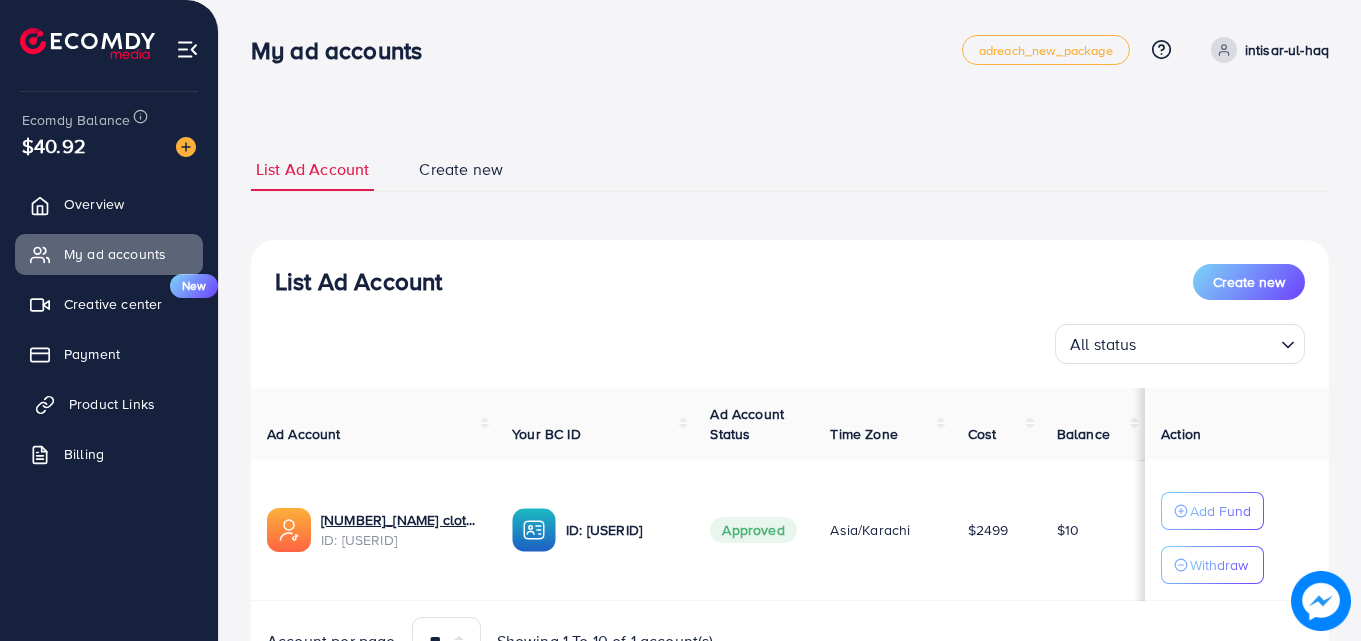 click on "Product Links" at bounding box center (112, 404) 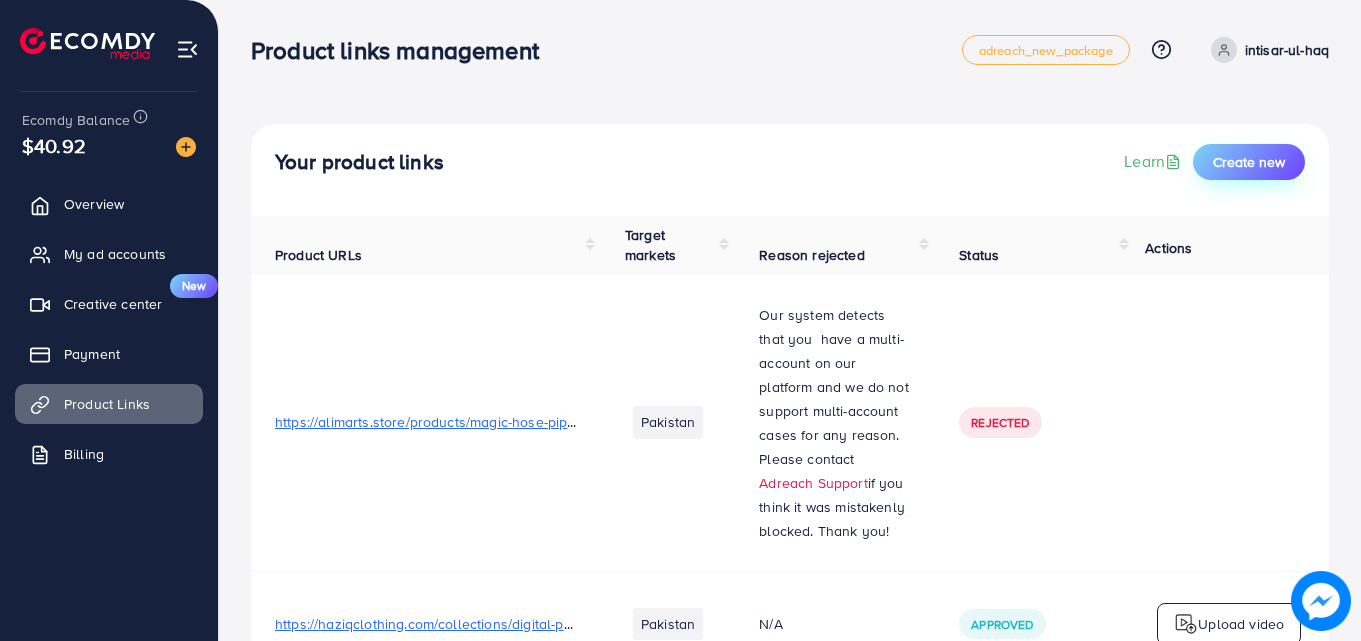 click on "Create new" at bounding box center (1249, 162) 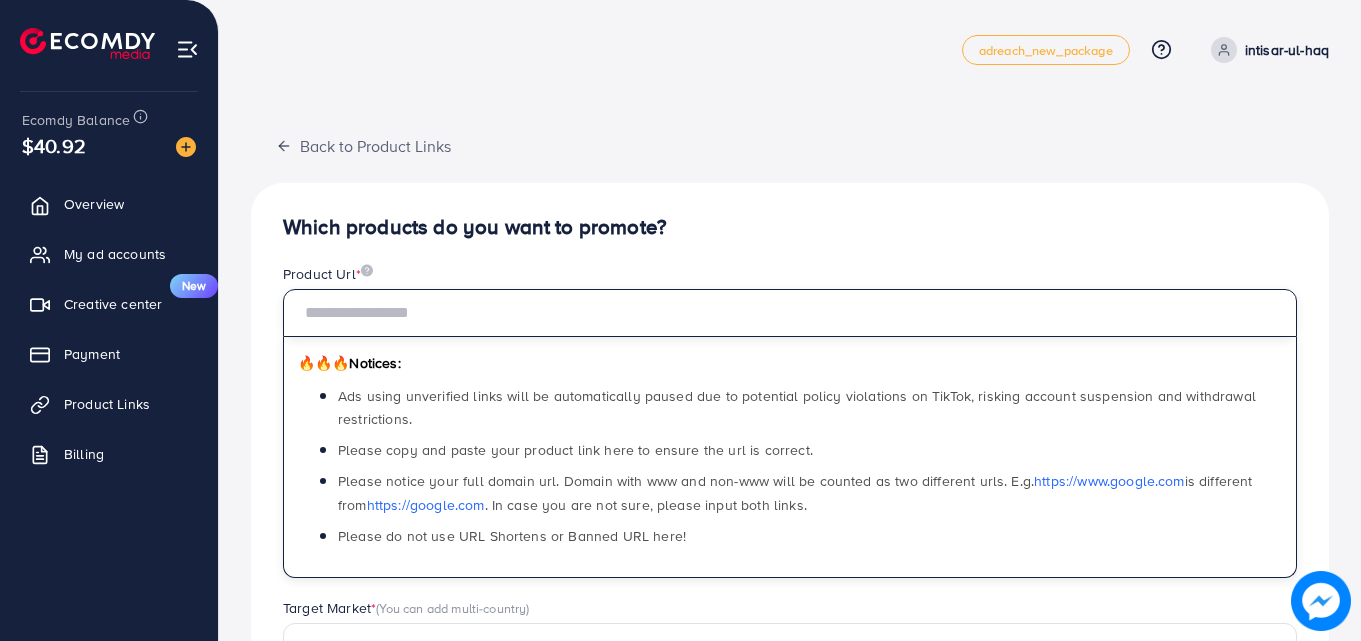 click at bounding box center (790, 313) 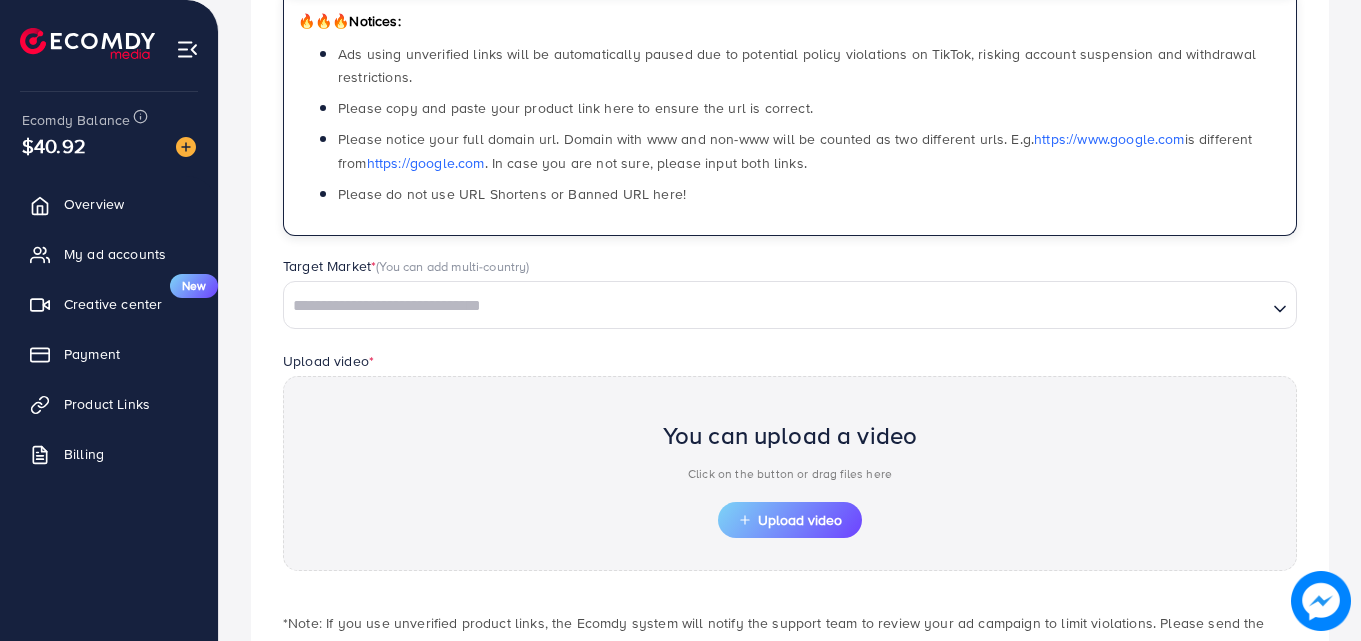 scroll, scrollTop: 484, scrollLeft: 0, axis: vertical 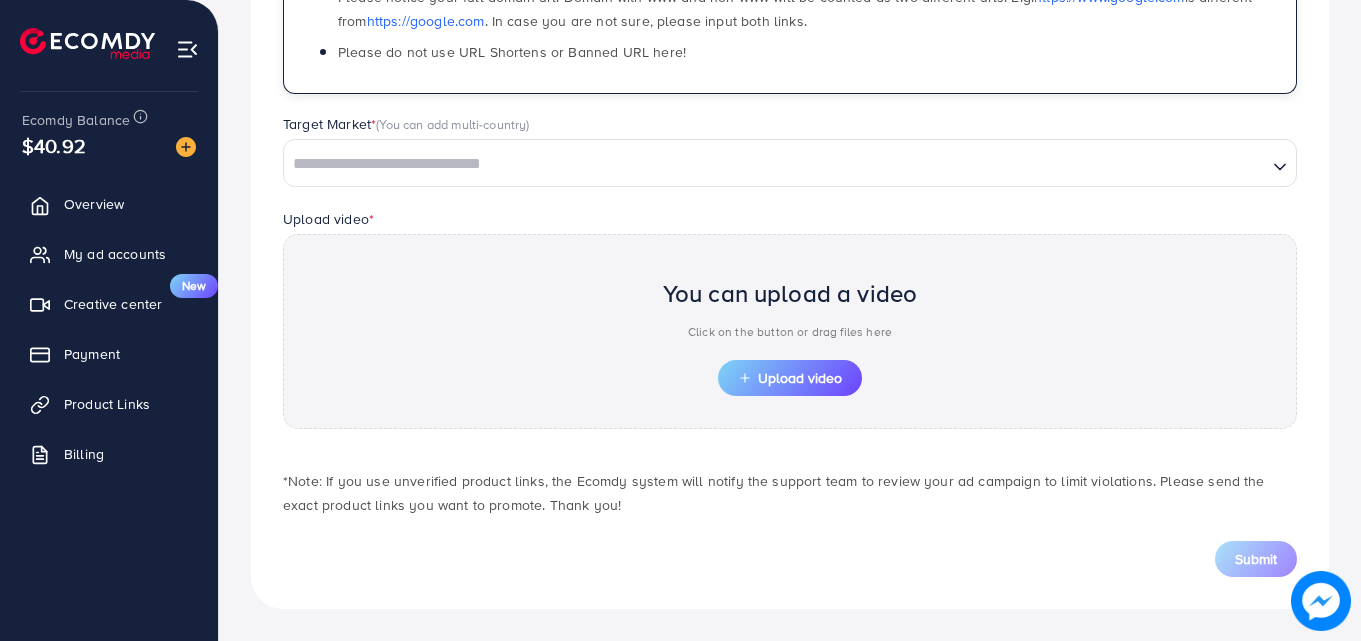 type on "**********" 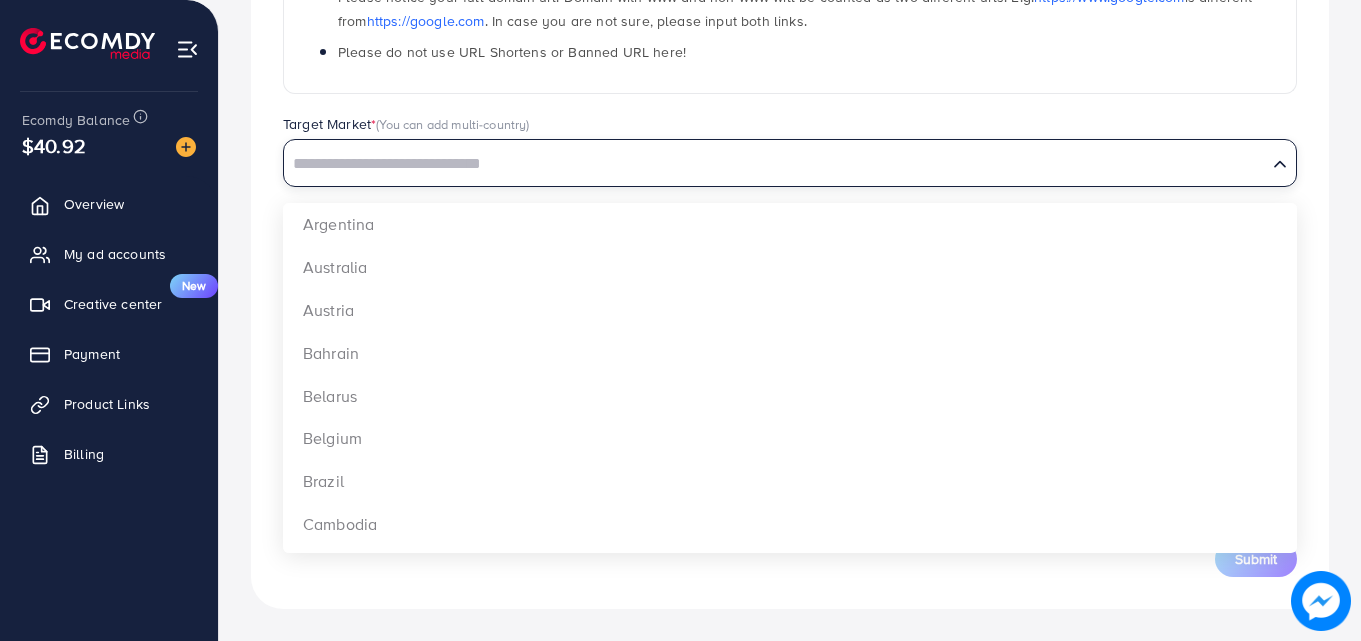 click at bounding box center [775, 164] 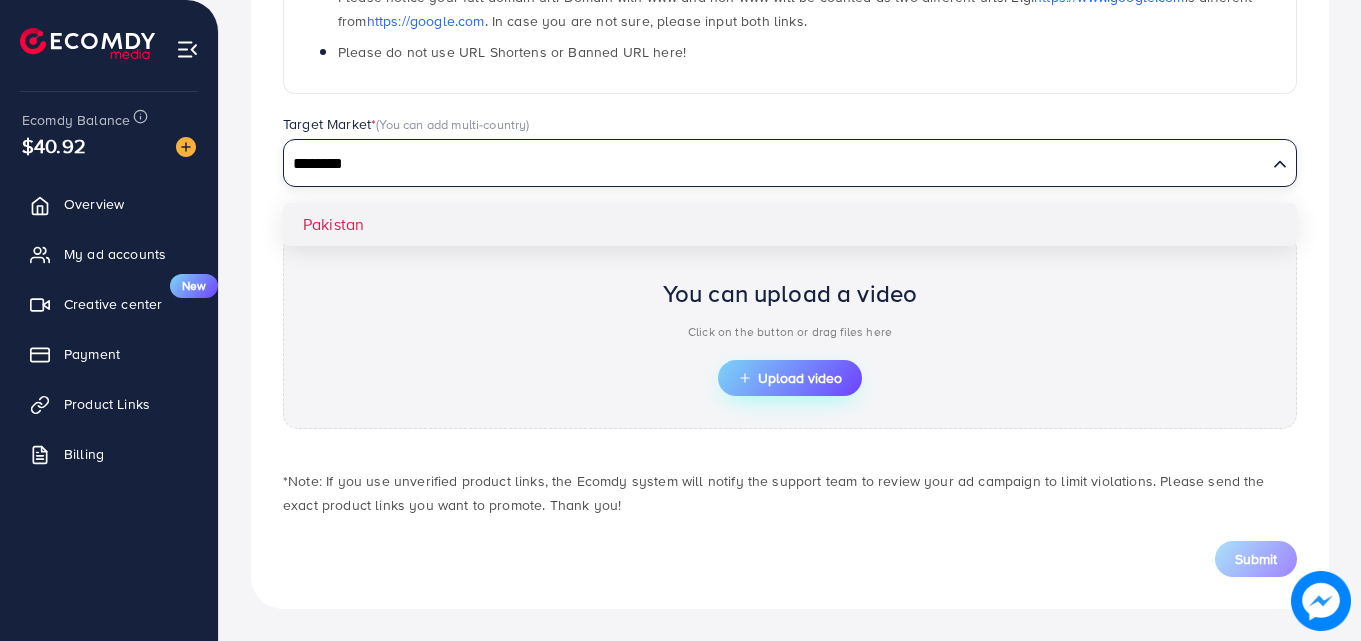 type on "********" 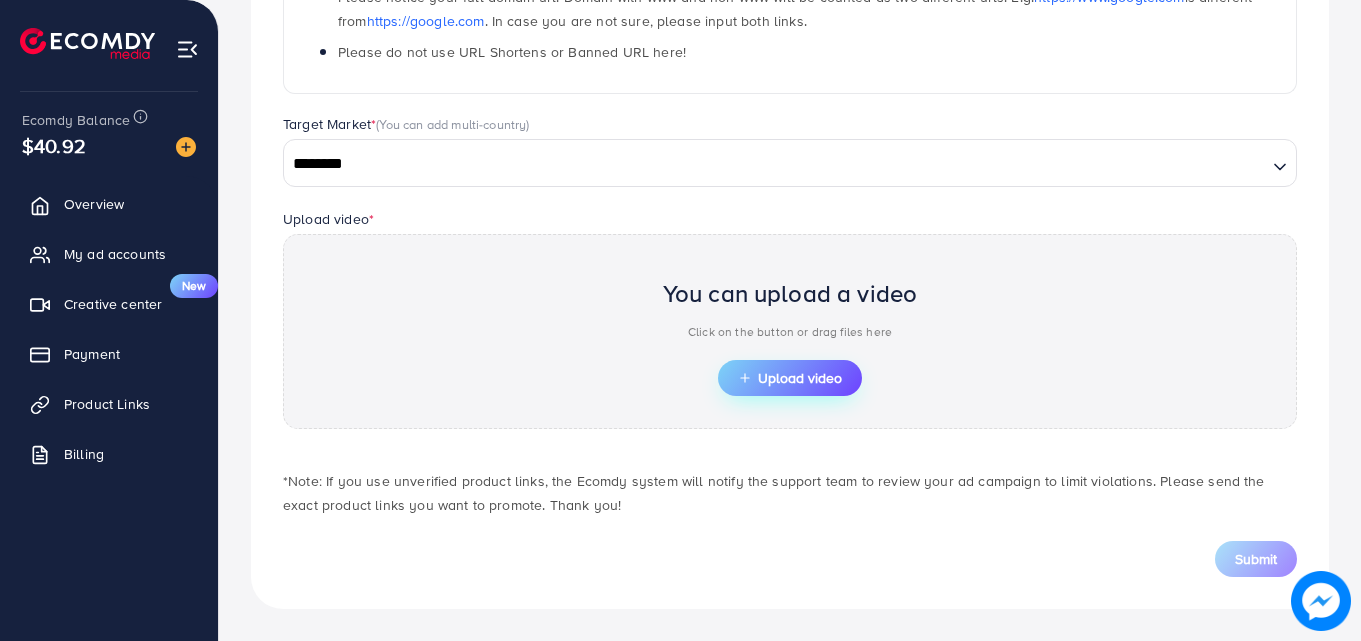 click on "Upload video" at bounding box center (790, 378) 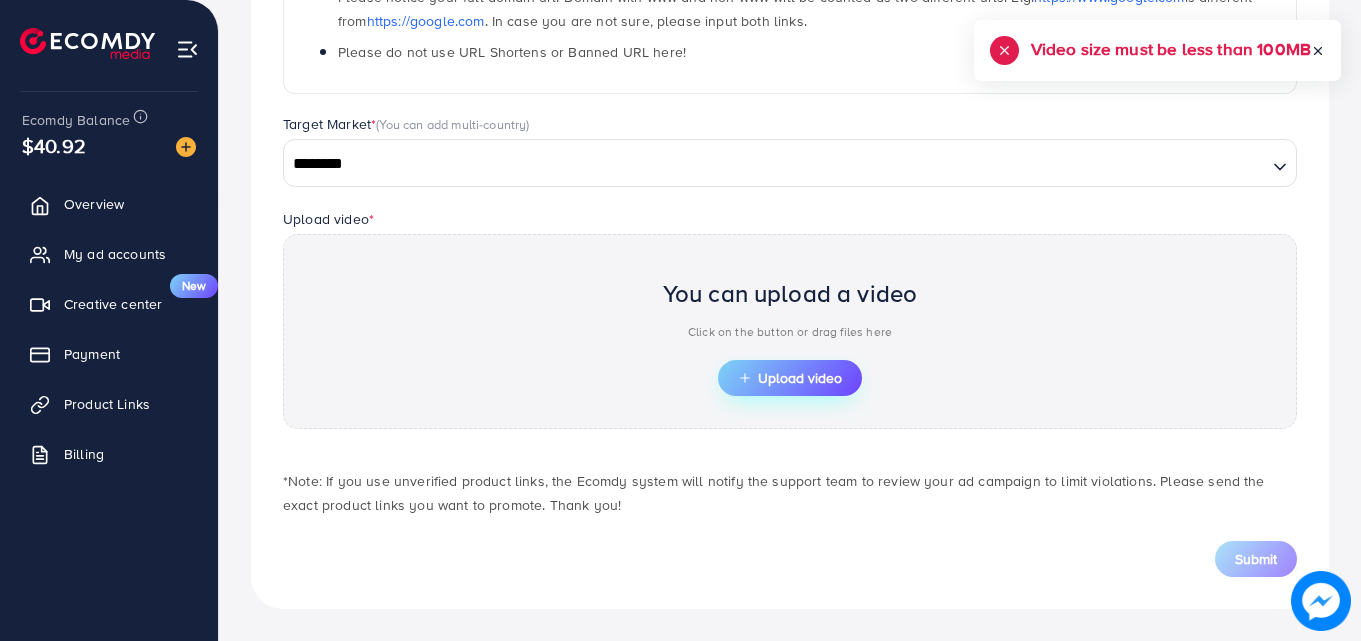 click on "Upload video" at bounding box center [790, 378] 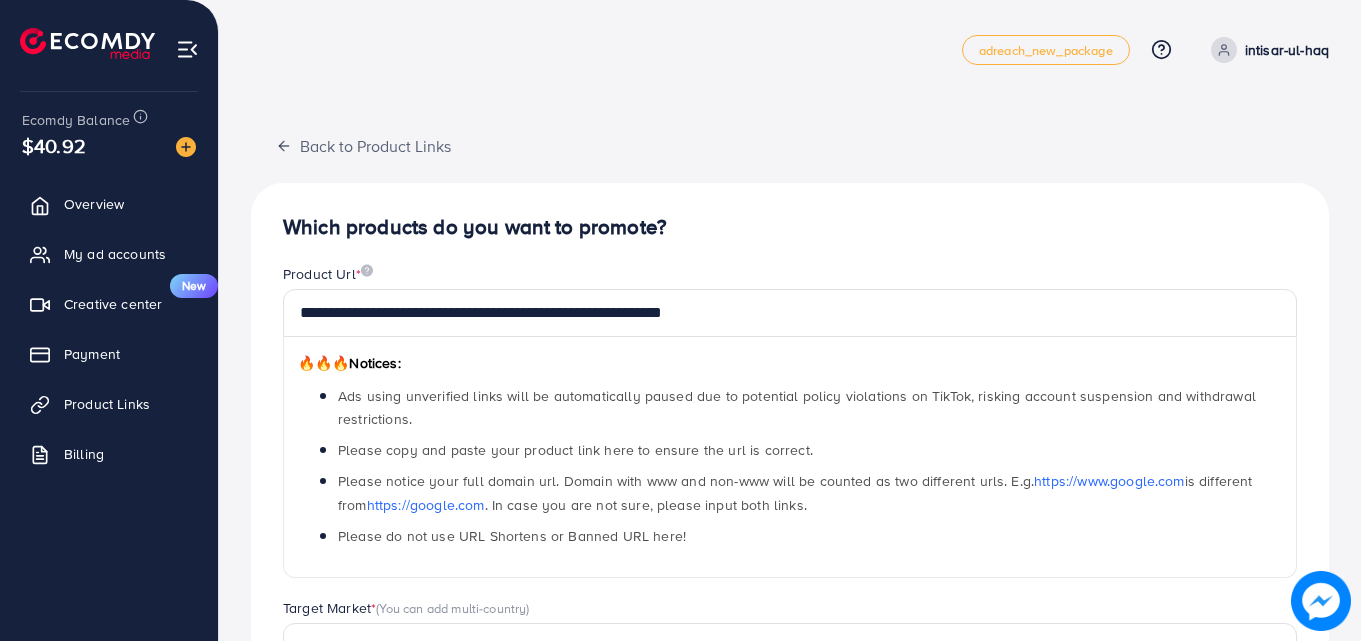 scroll, scrollTop: 521, scrollLeft: 0, axis: vertical 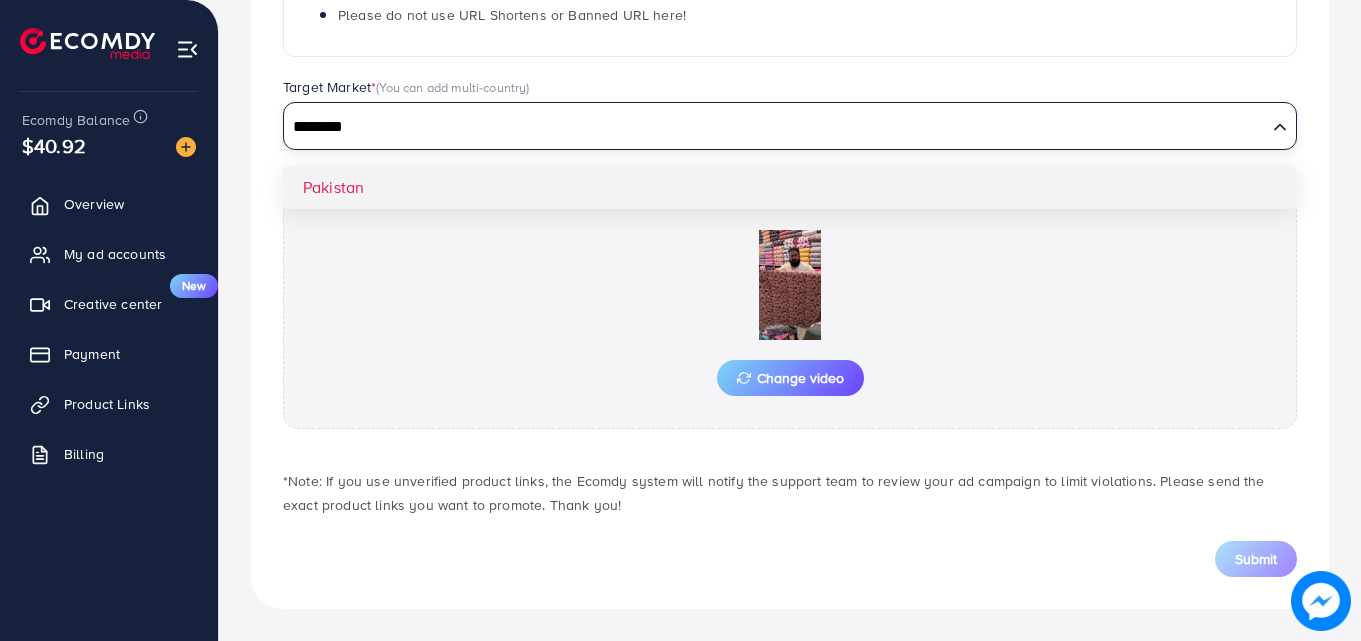 click on "********" at bounding box center [775, 127] 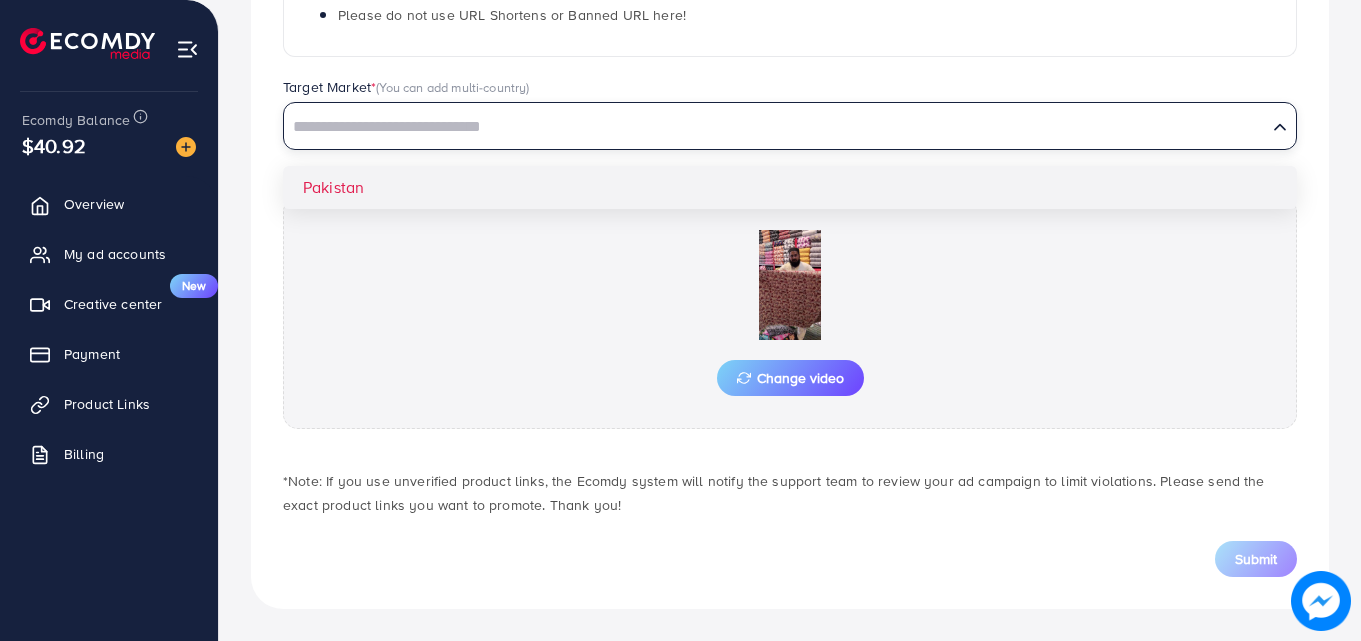 click on "**********" at bounding box center [790, 135] 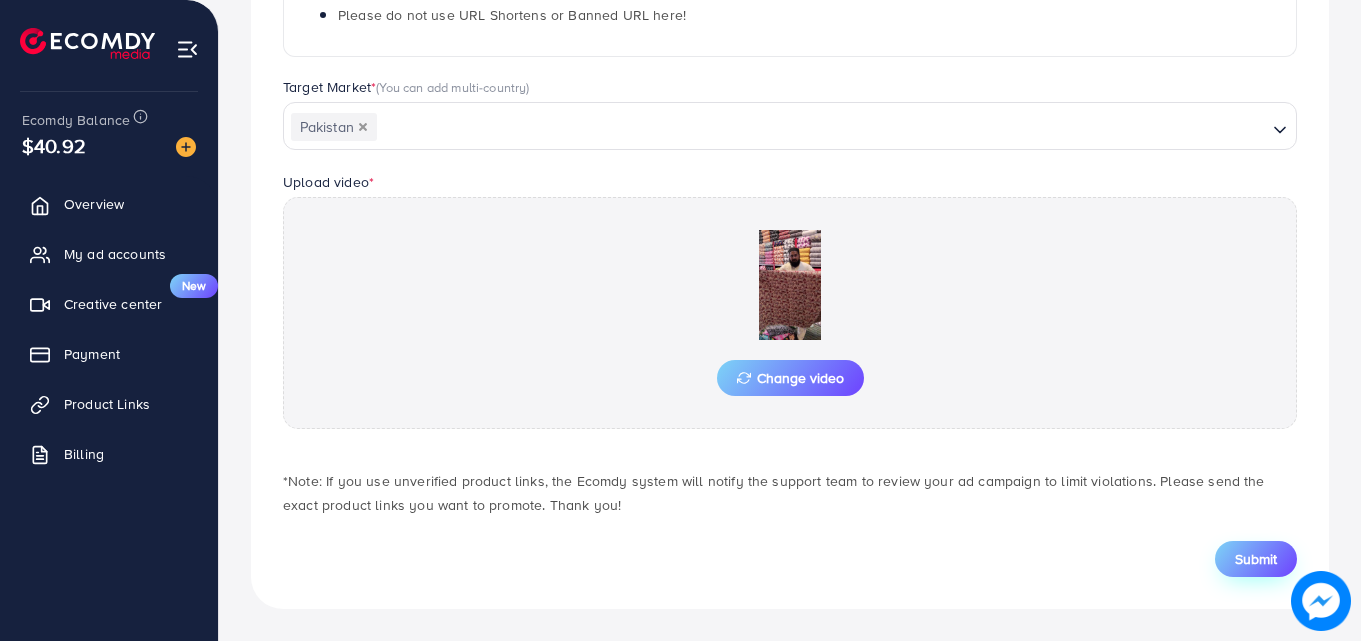 click on "Submit" at bounding box center (1256, 559) 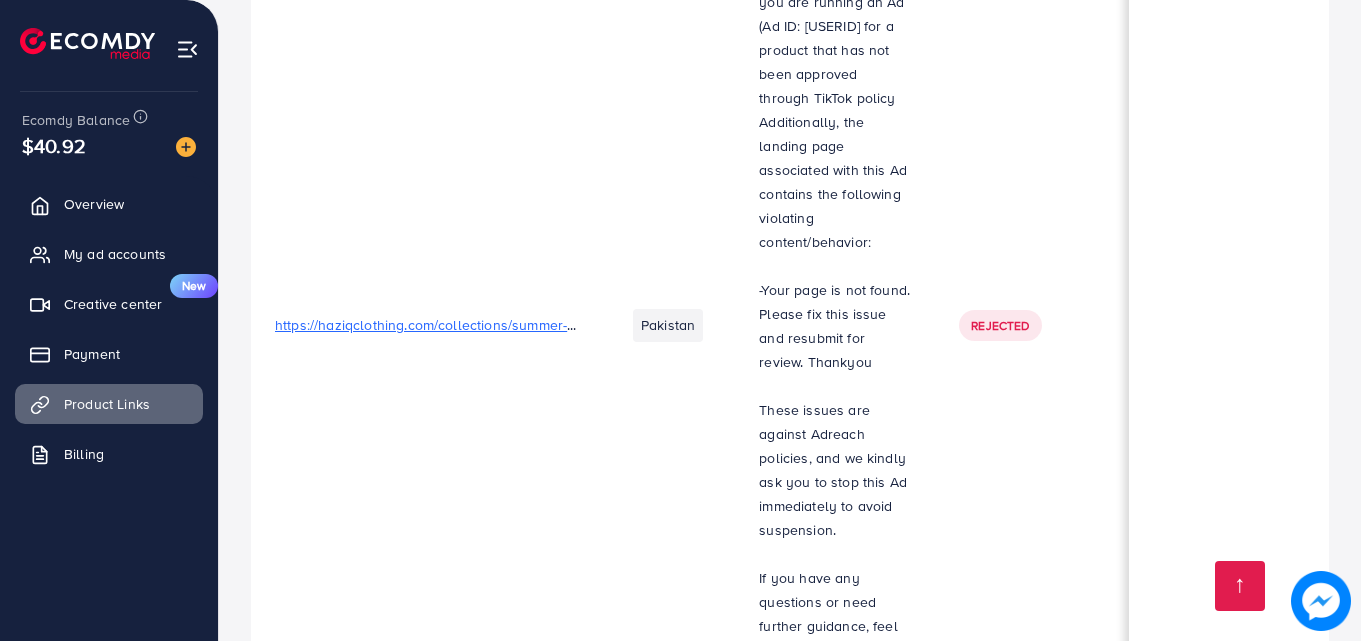 scroll, scrollTop: 2806, scrollLeft: 0, axis: vertical 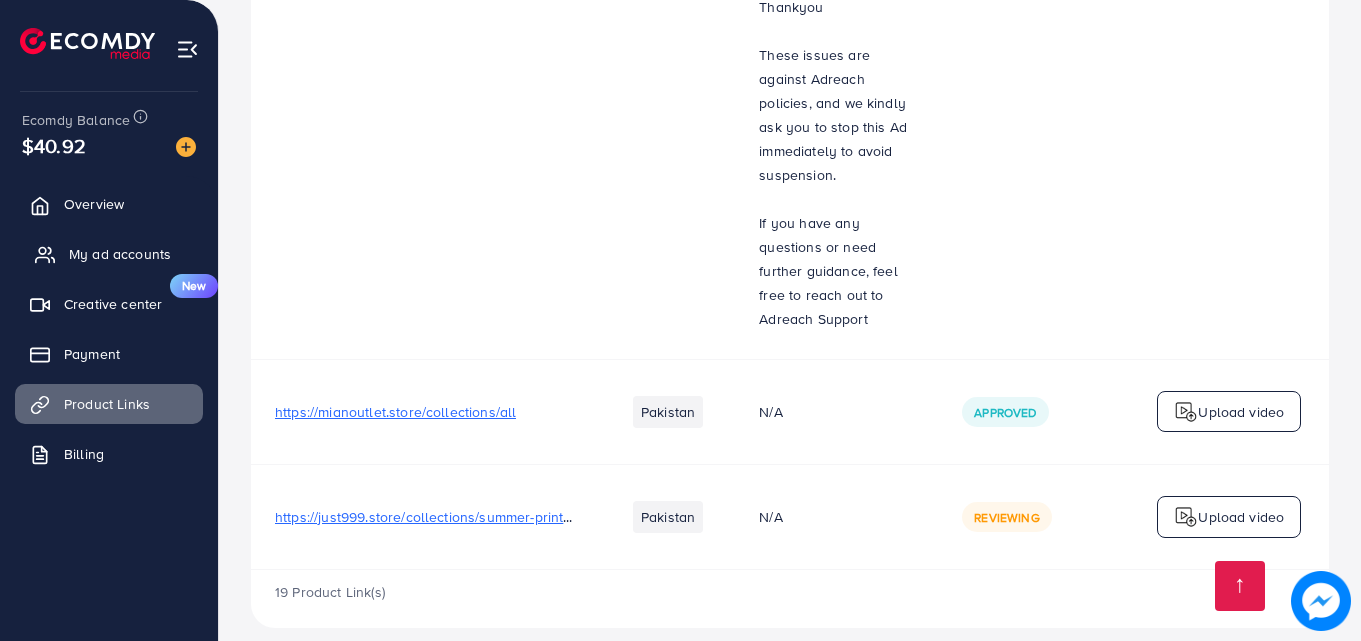 click on "My ad accounts" at bounding box center [120, 254] 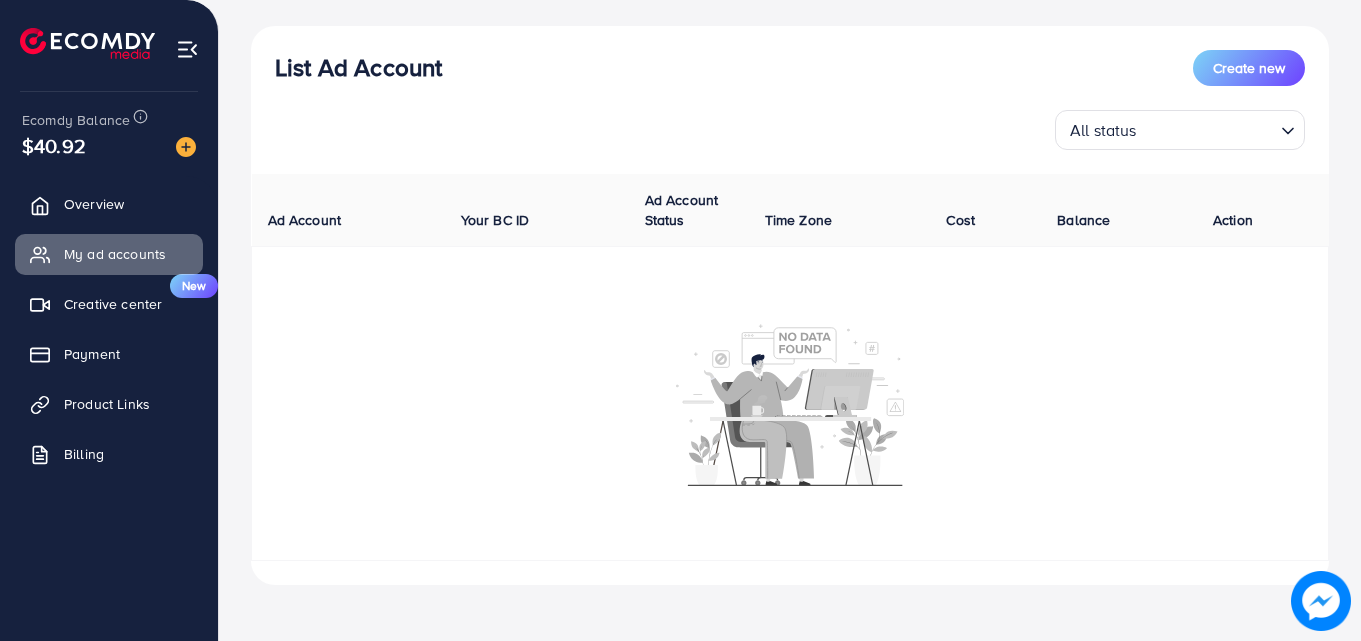 scroll, scrollTop: 0, scrollLeft: 0, axis: both 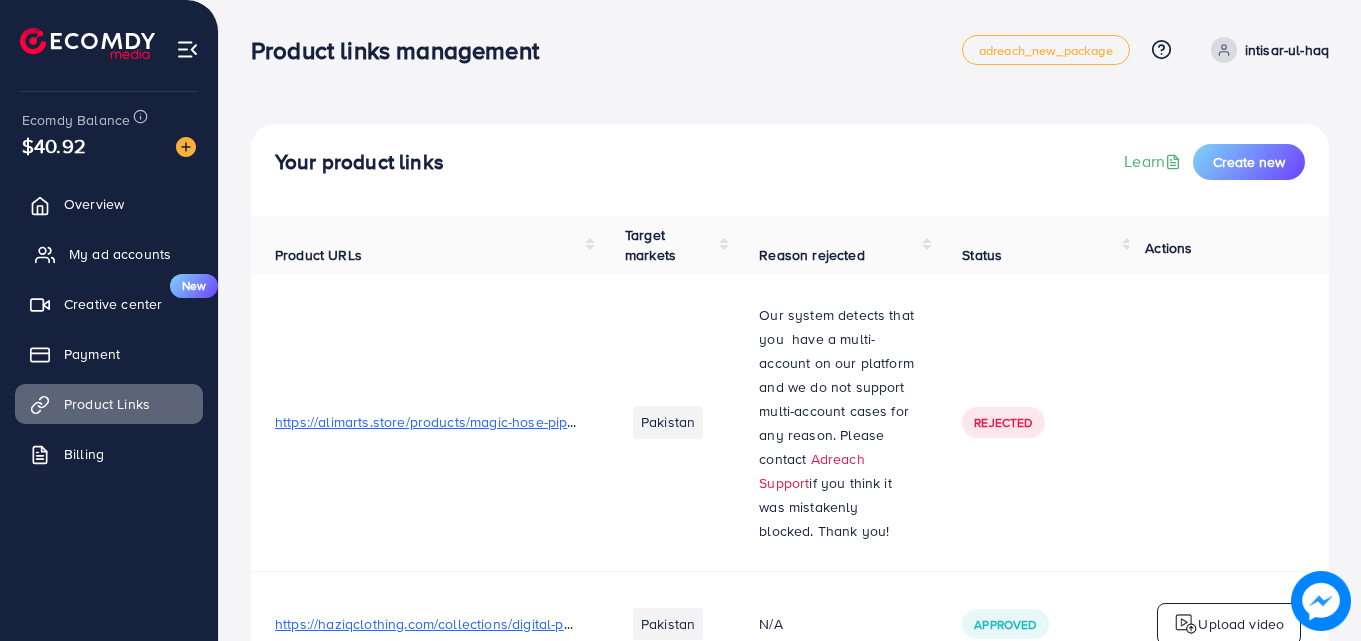 click on "My ad accounts" at bounding box center (120, 254) 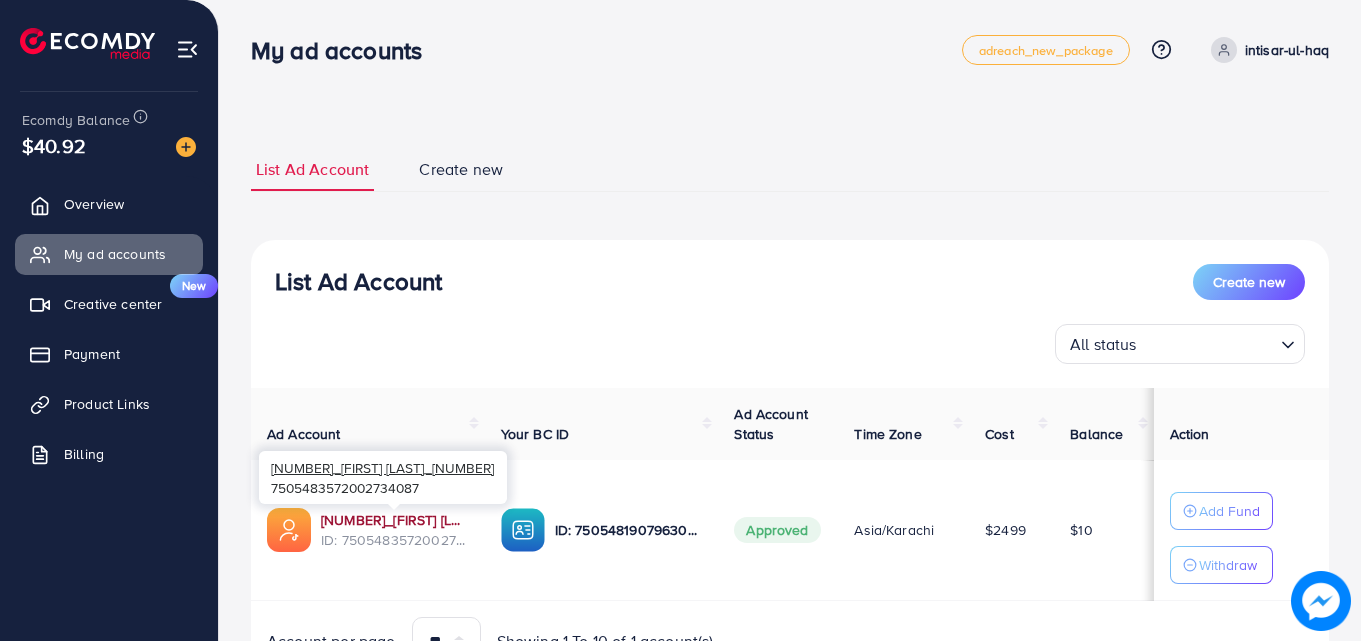 click on "[NUMBER]_[FIRST] [LAST]_[NUMBER]" at bounding box center [395, 520] 